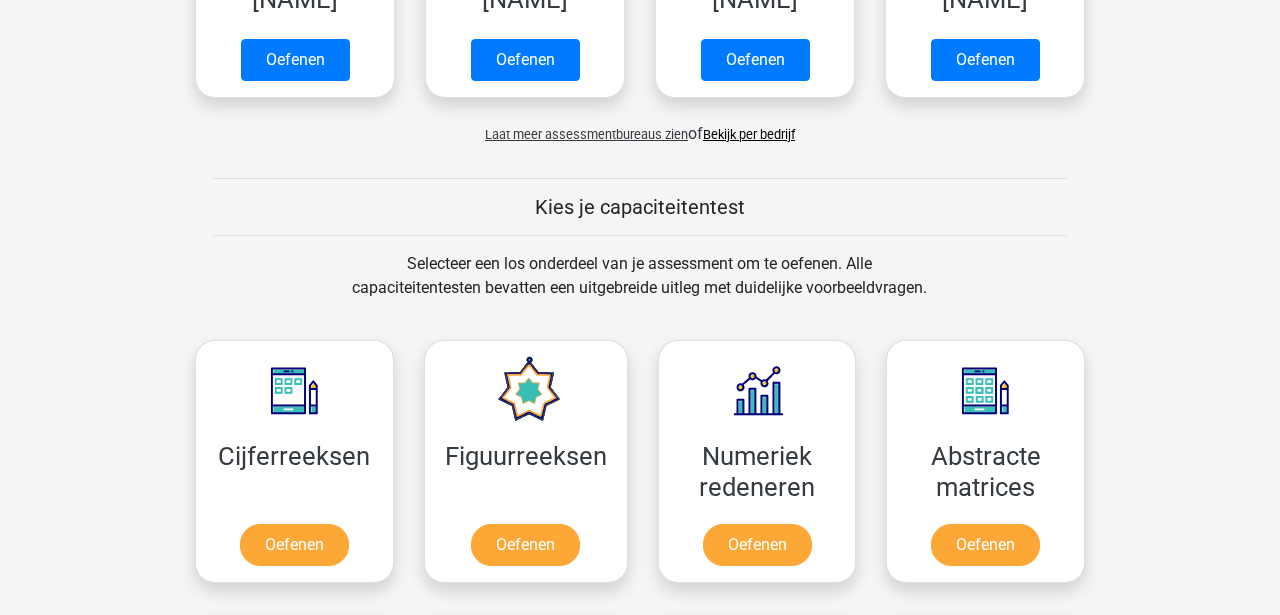scroll, scrollTop: 716, scrollLeft: 0, axis: vertical 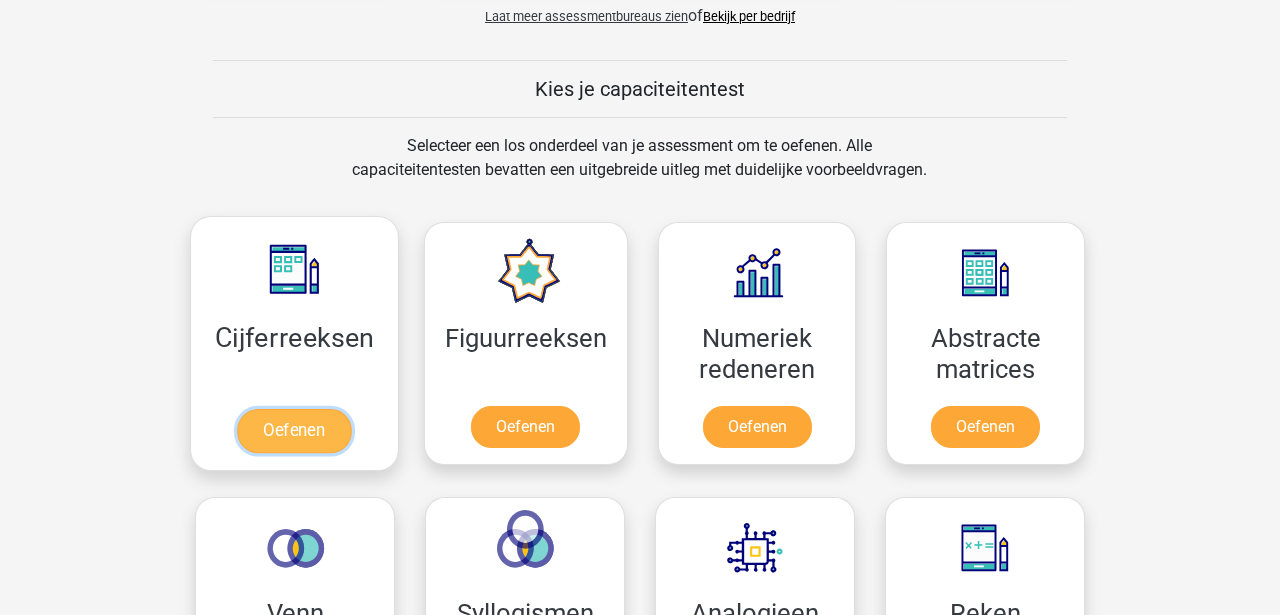 click on "Oefenen" at bounding box center [294, 431] 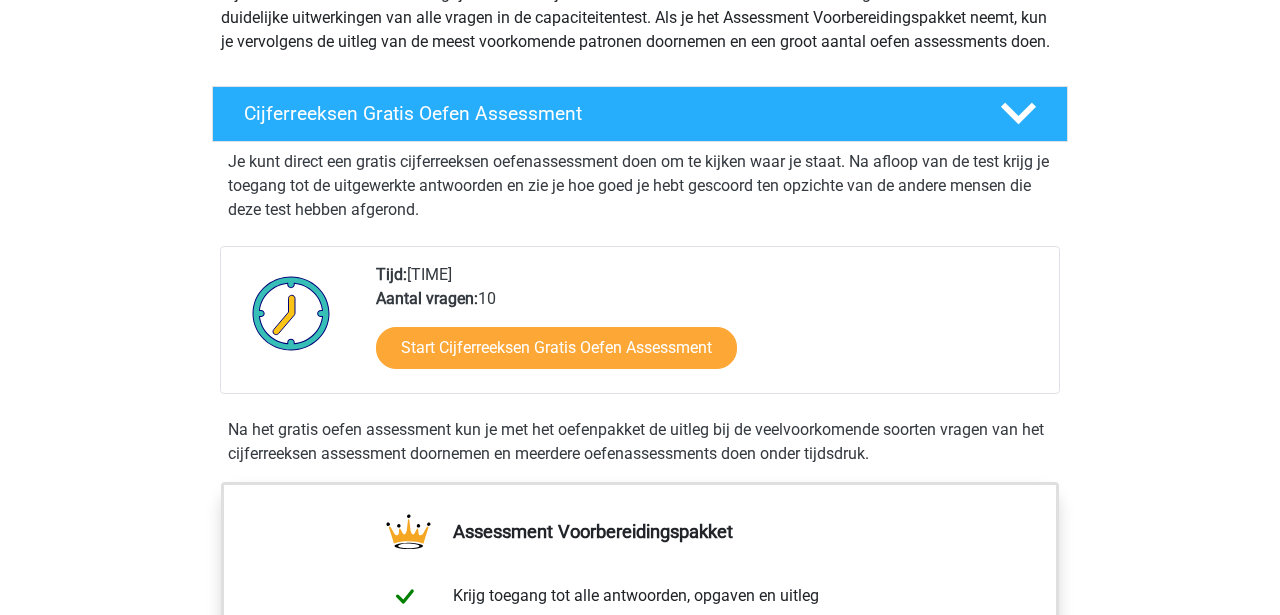 scroll, scrollTop: 270, scrollLeft: 0, axis: vertical 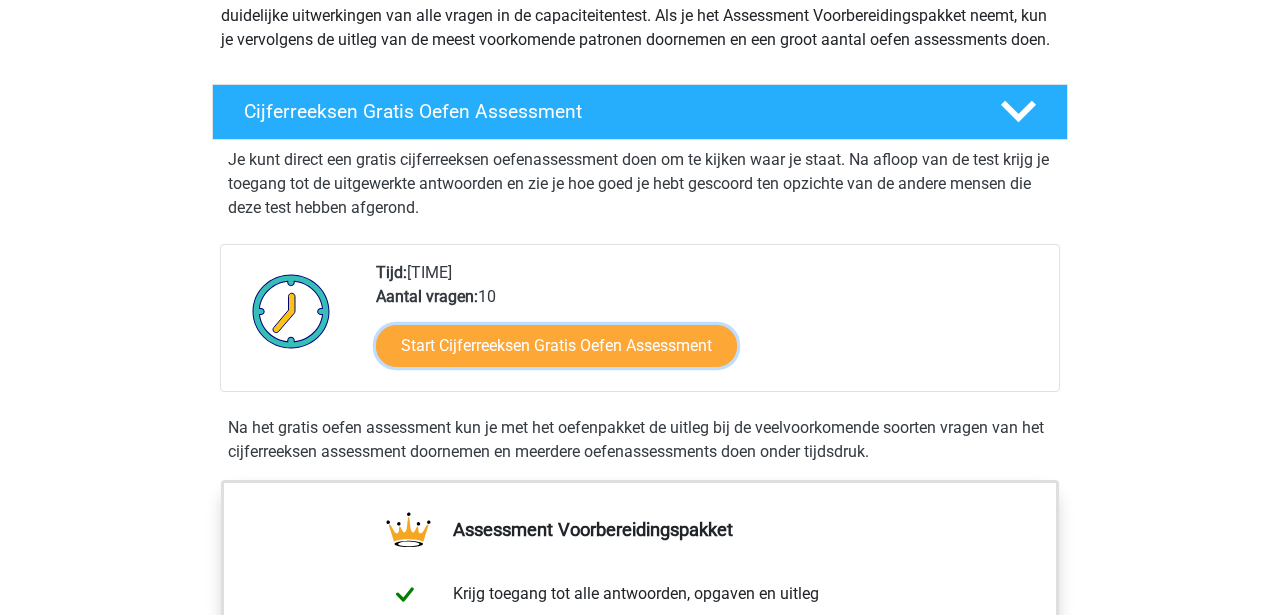 click on "Start Cijferreeksen
Gratis Oefen Assessment" at bounding box center [556, 346] 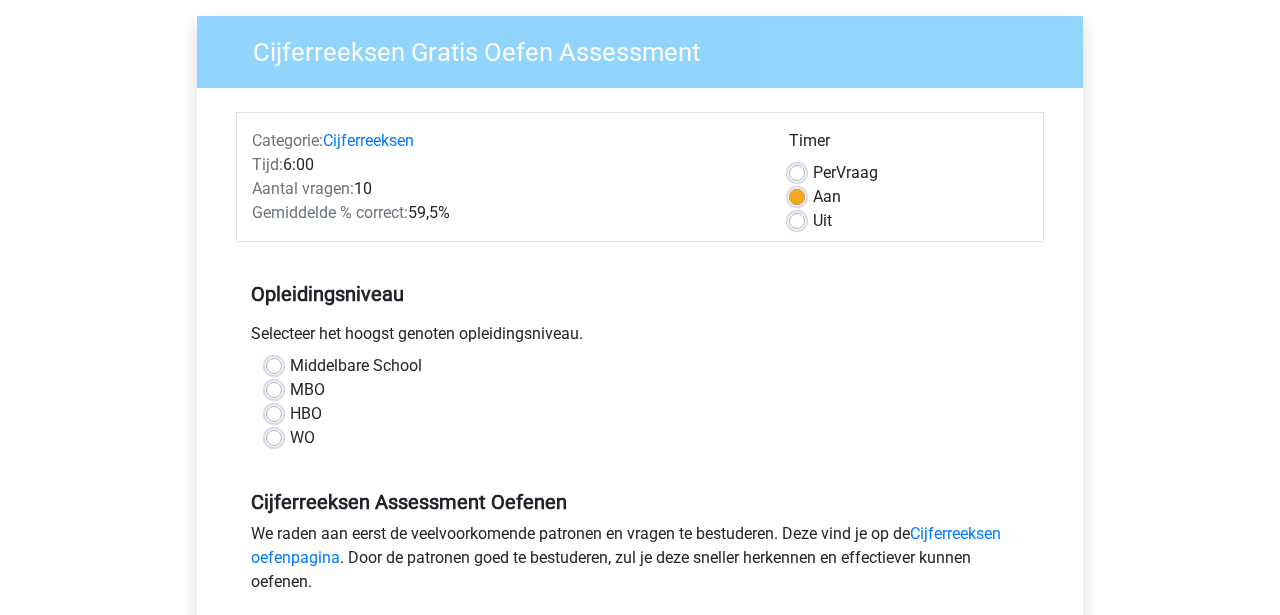scroll, scrollTop: 149, scrollLeft: 0, axis: vertical 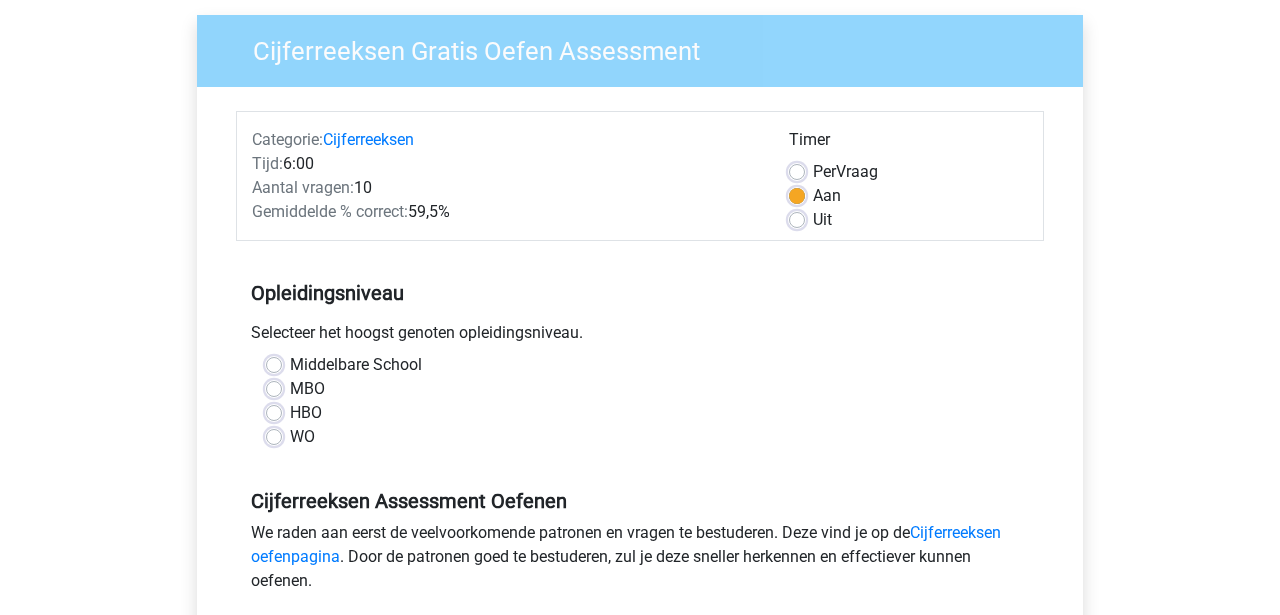 click on "MBO" at bounding box center [307, 389] 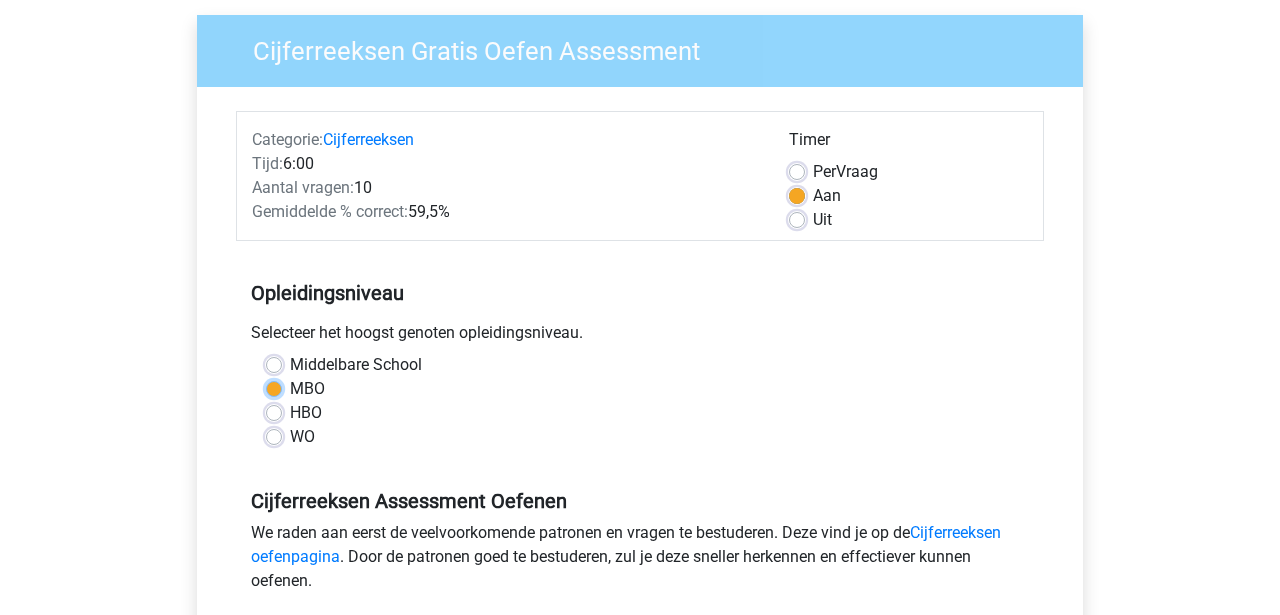 click on "MBO" at bounding box center [274, 387] 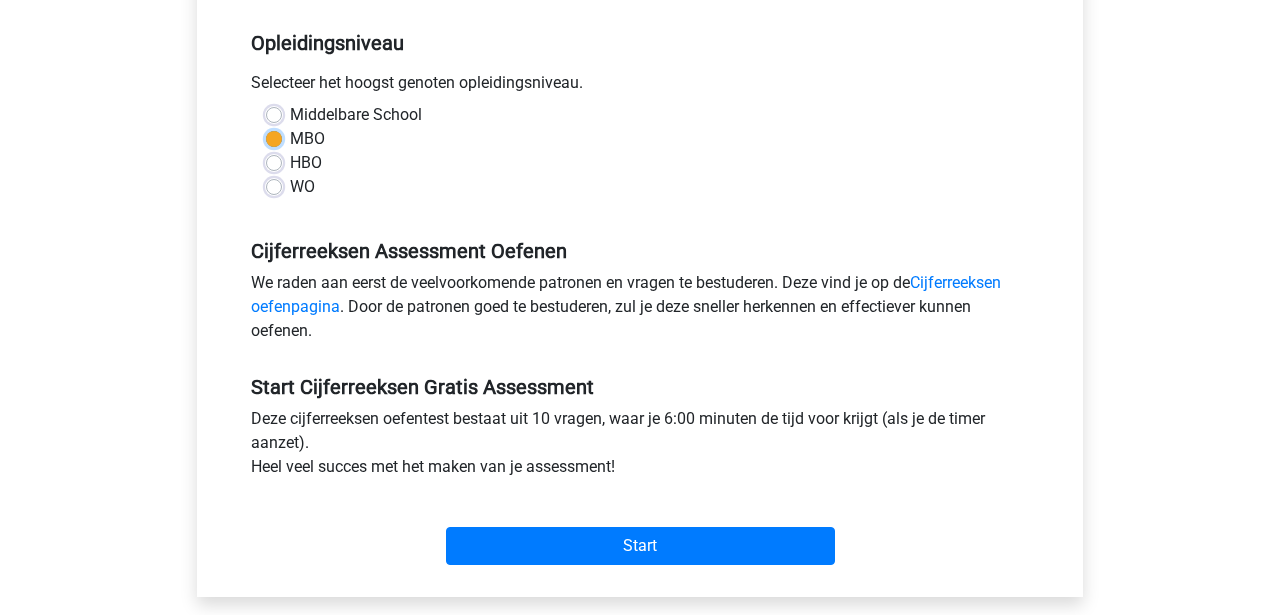 scroll, scrollTop: 406, scrollLeft: 0, axis: vertical 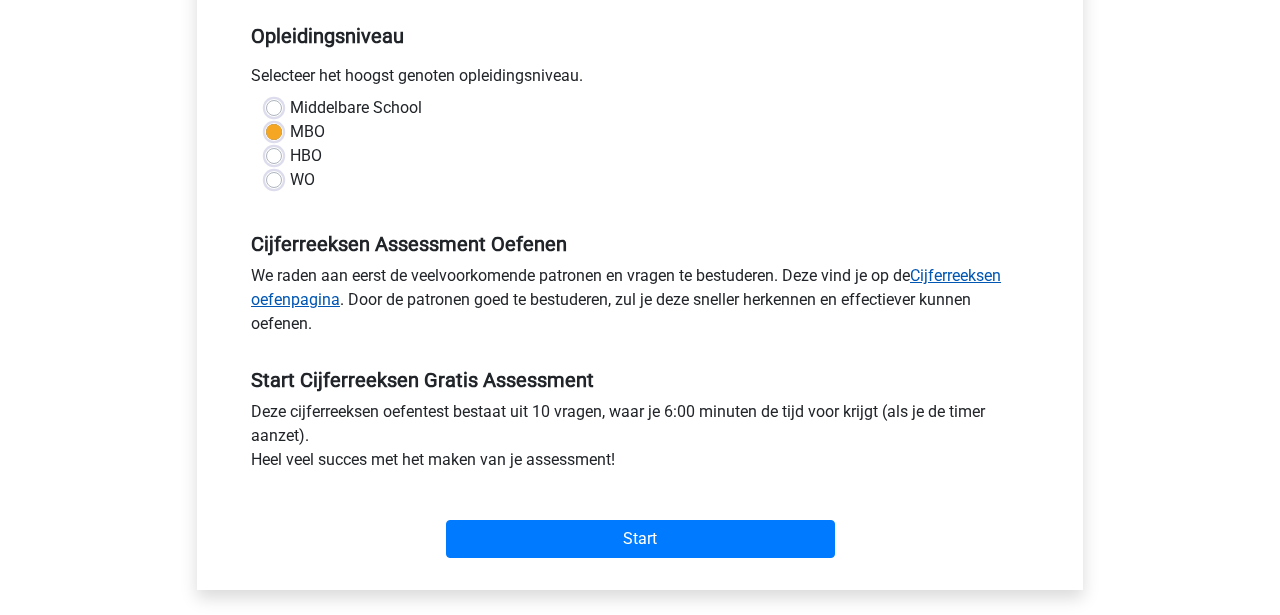 click on "Cijferreeksen
oefenpagina" at bounding box center (626, 287) 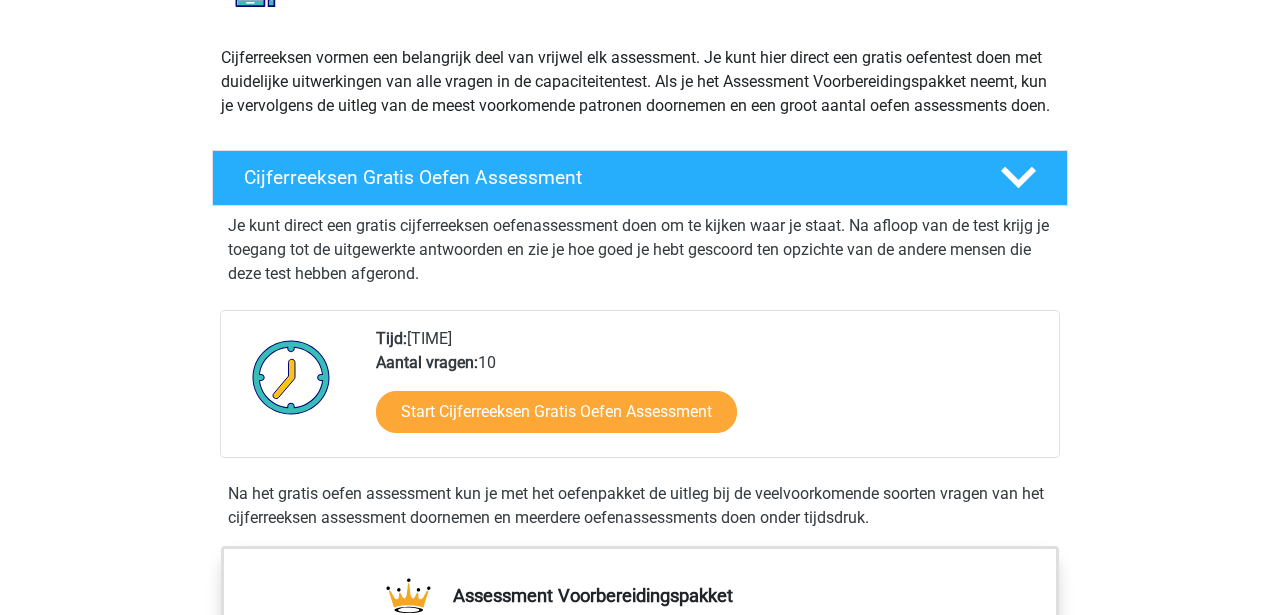 scroll, scrollTop: 209, scrollLeft: 0, axis: vertical 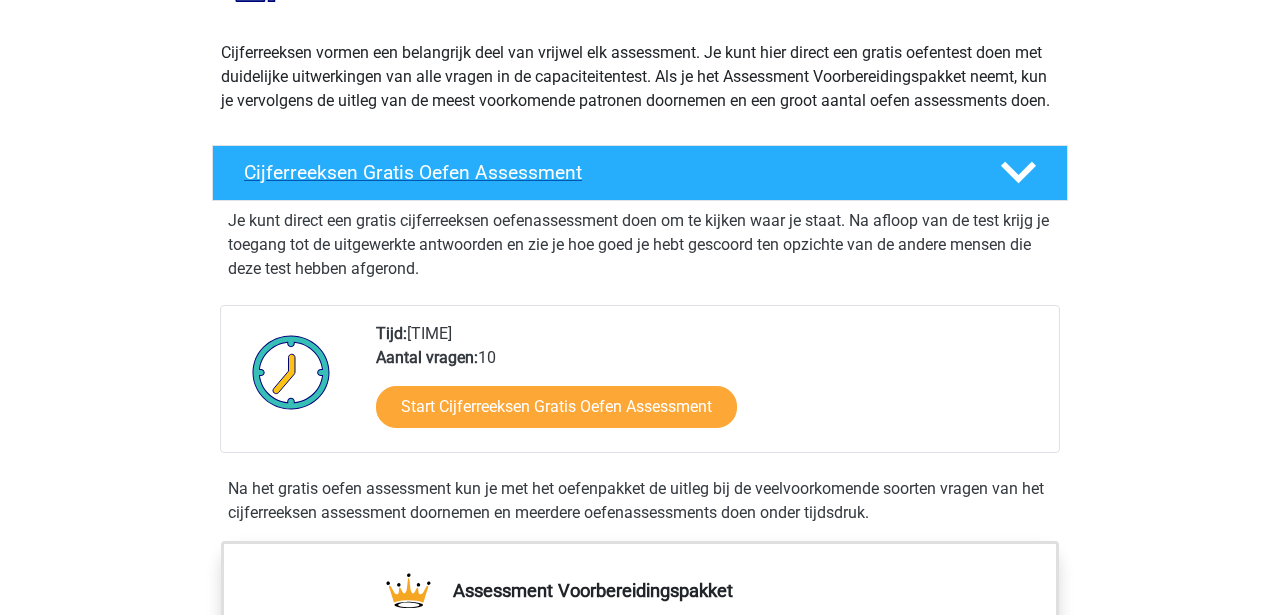 click on "Cijferreeksen
Gratis Oefen Assessment" at bounding box center (606, 172) 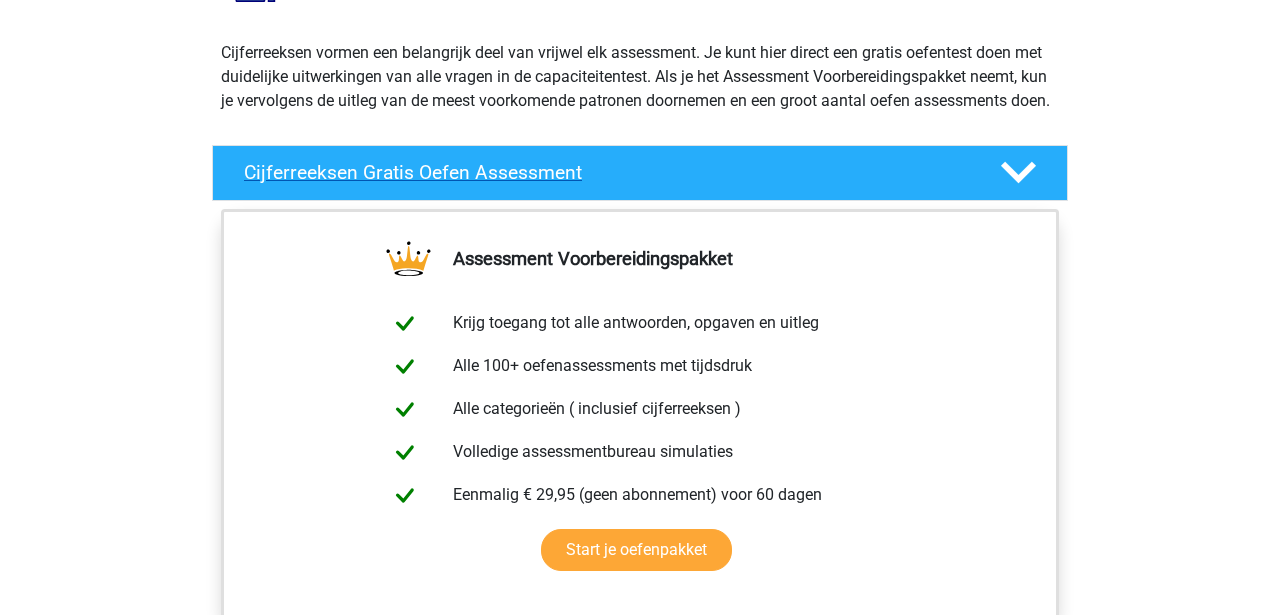 click on "Cijferreeksen
Gratis Oefen Assessment" at bounding box center (640, 173) 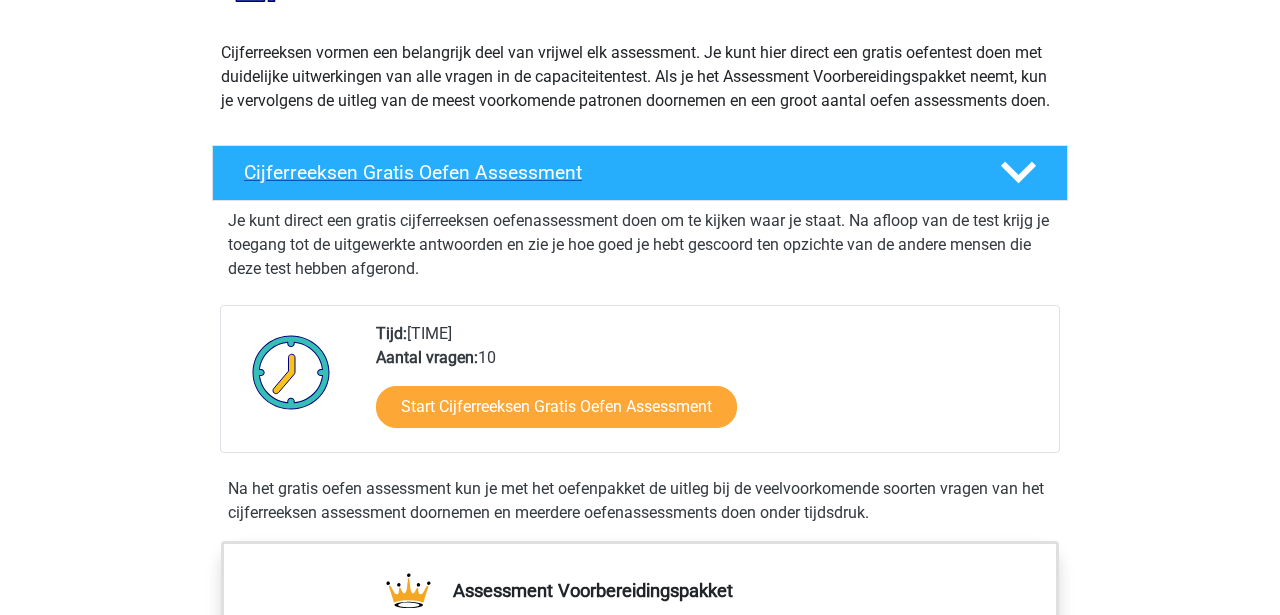 click at bounding box center (1018, 173) 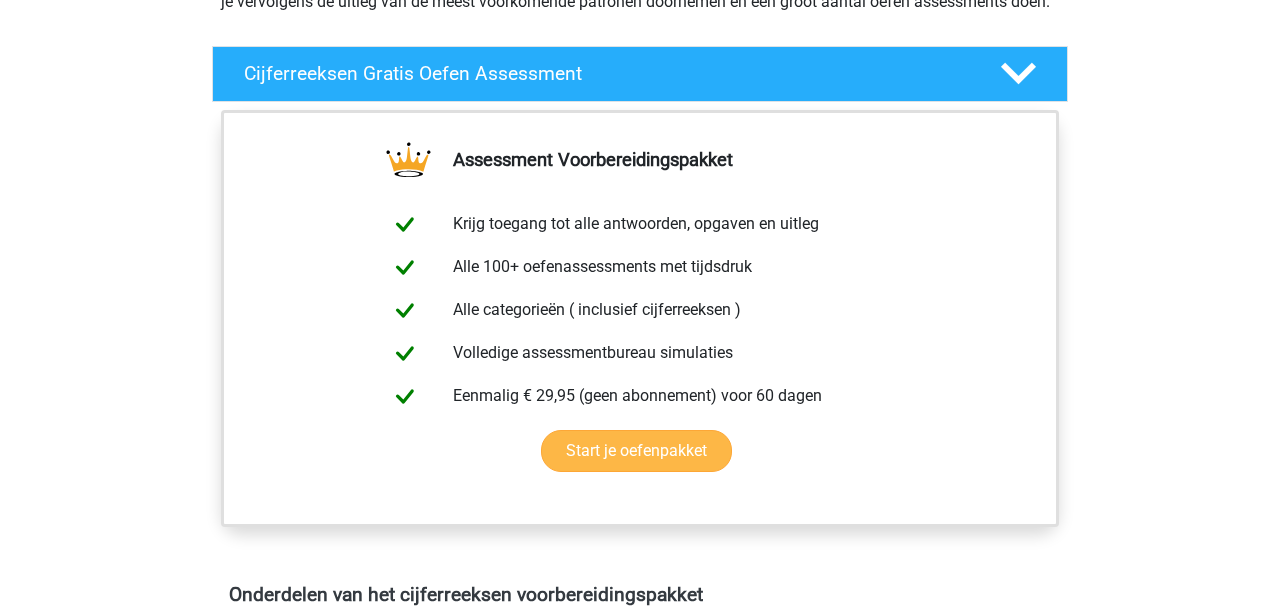 scroll, scrollTop: 335, scrollLeft: 0, axis: vertical 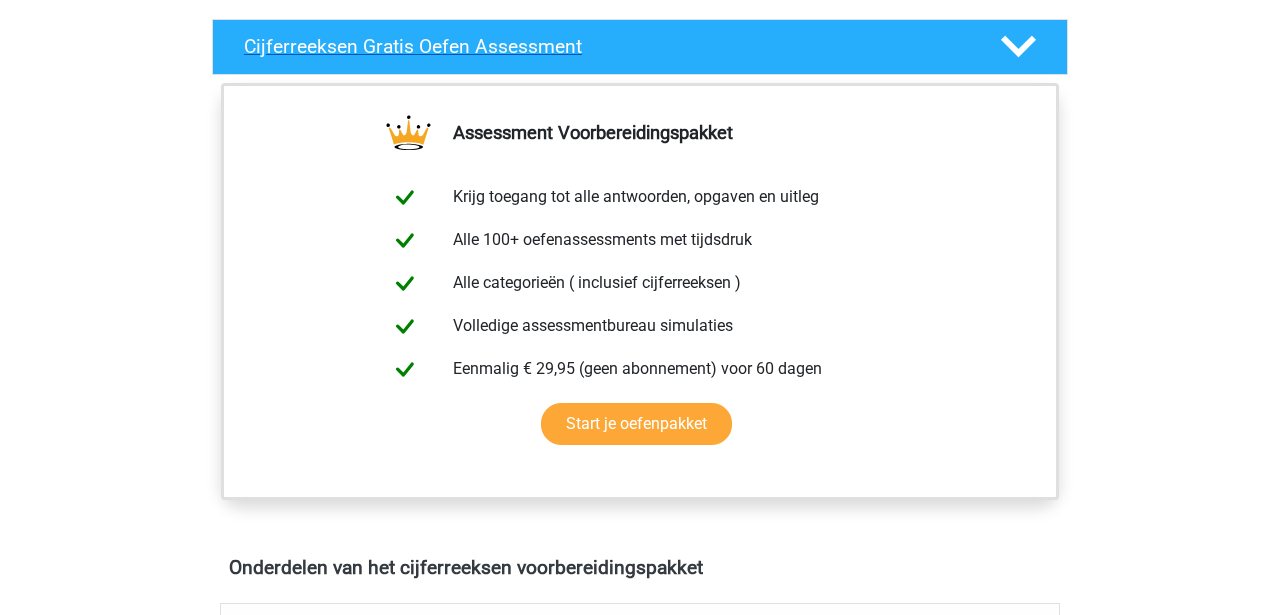 click at bounding box center [1018, 46] 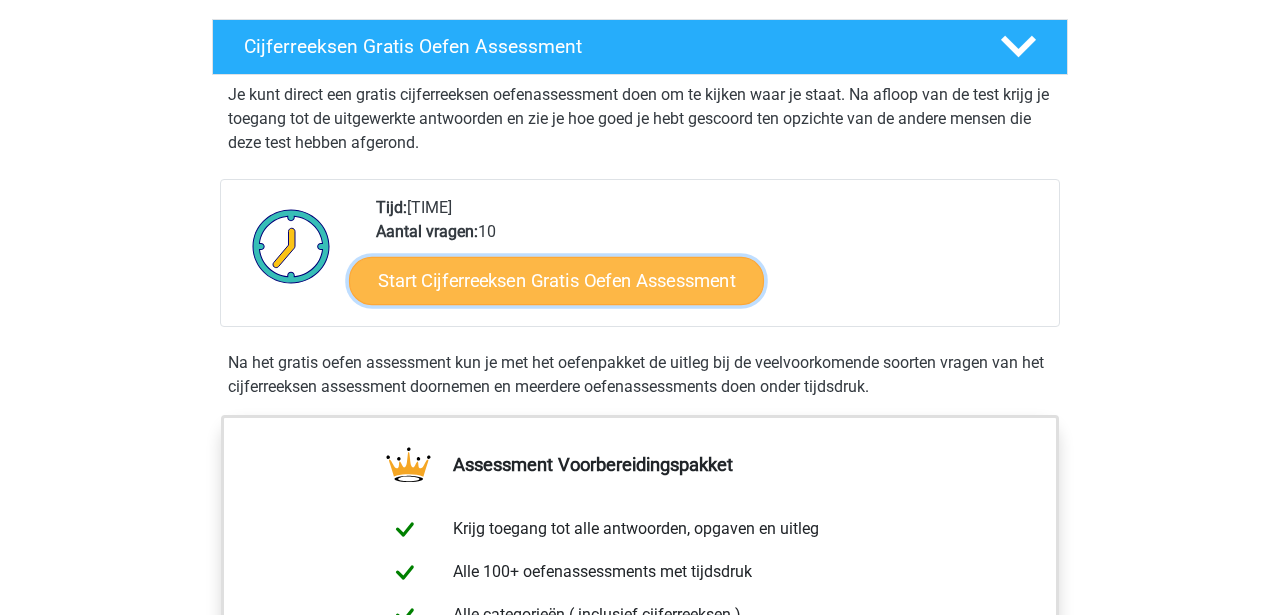 click on "Start Cijferreeksen
Gratis Oefen Assessment" at bounding box center [556, 280] 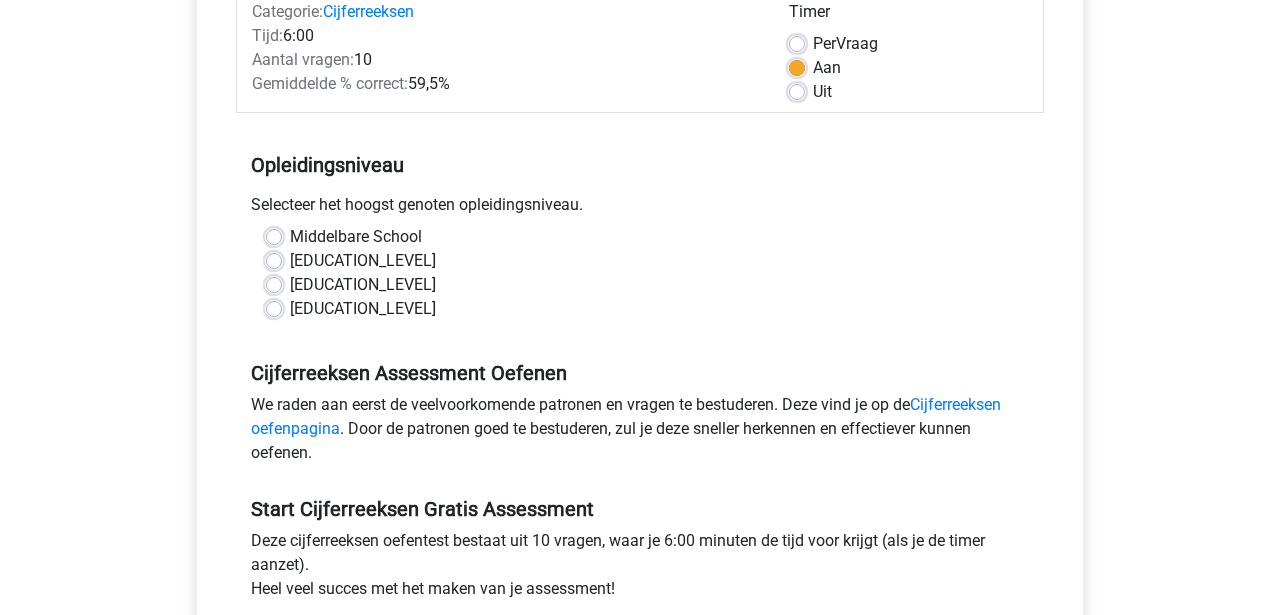 scroll, scrollTop: 279, scrollLeft: 0, axis: vertical 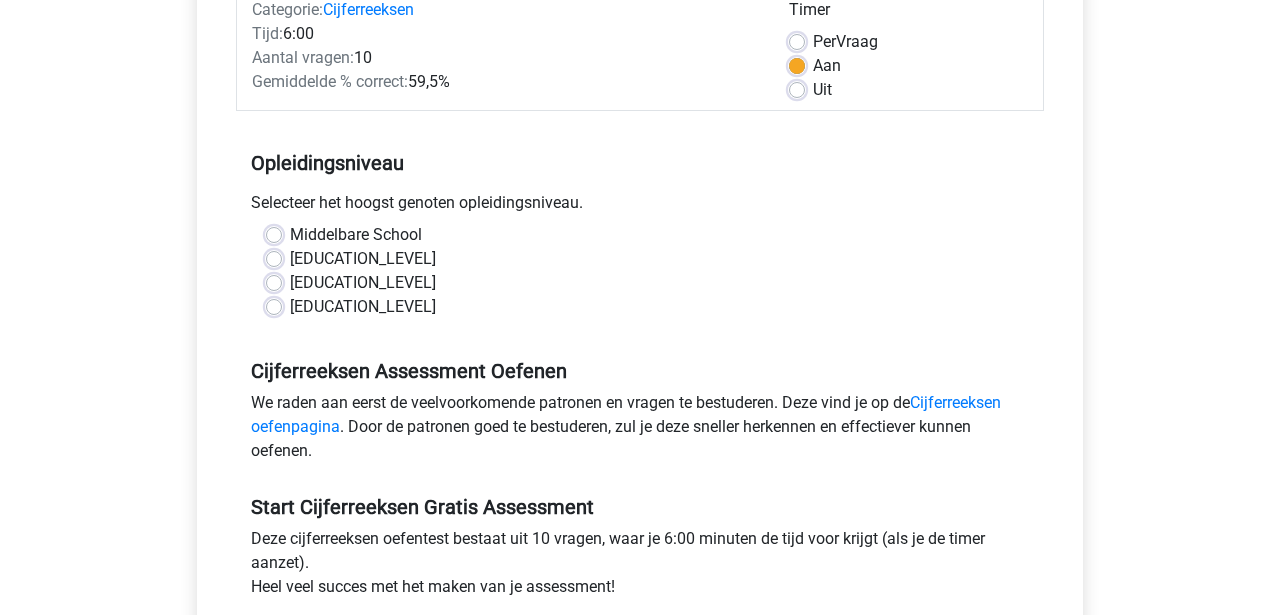 click on "MBO" at bounding box center (307, 259) 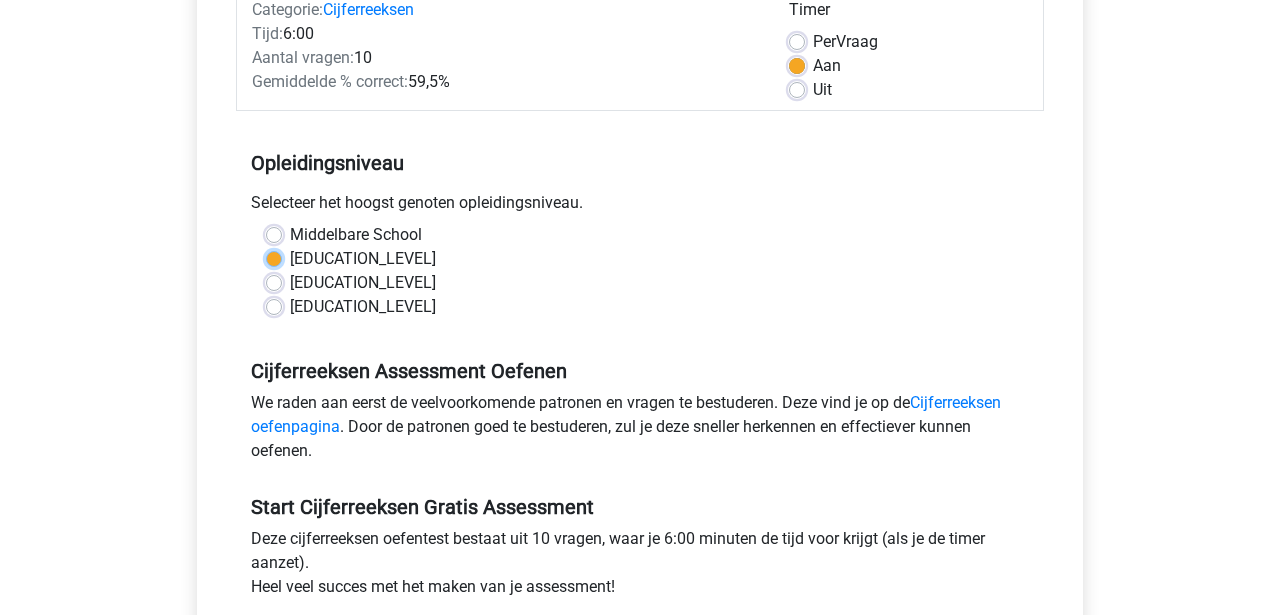 click on "MBO" at bounding box center [274, 257] 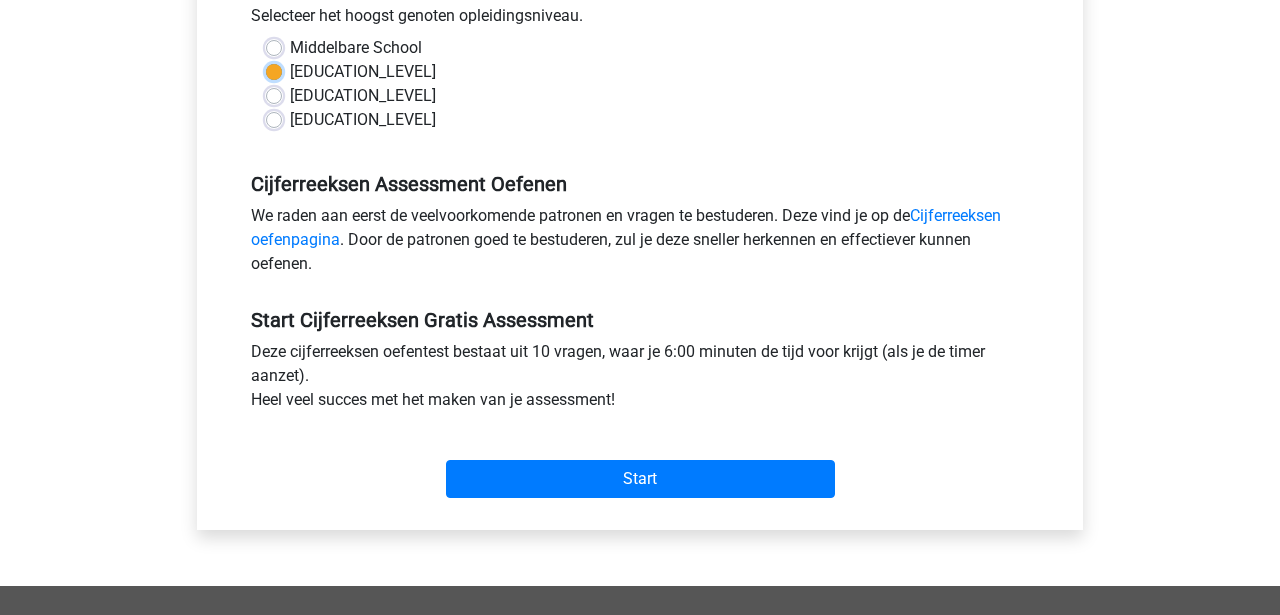 scroll, scrollTop: 468, scrollLeft: 0, axis: vertical 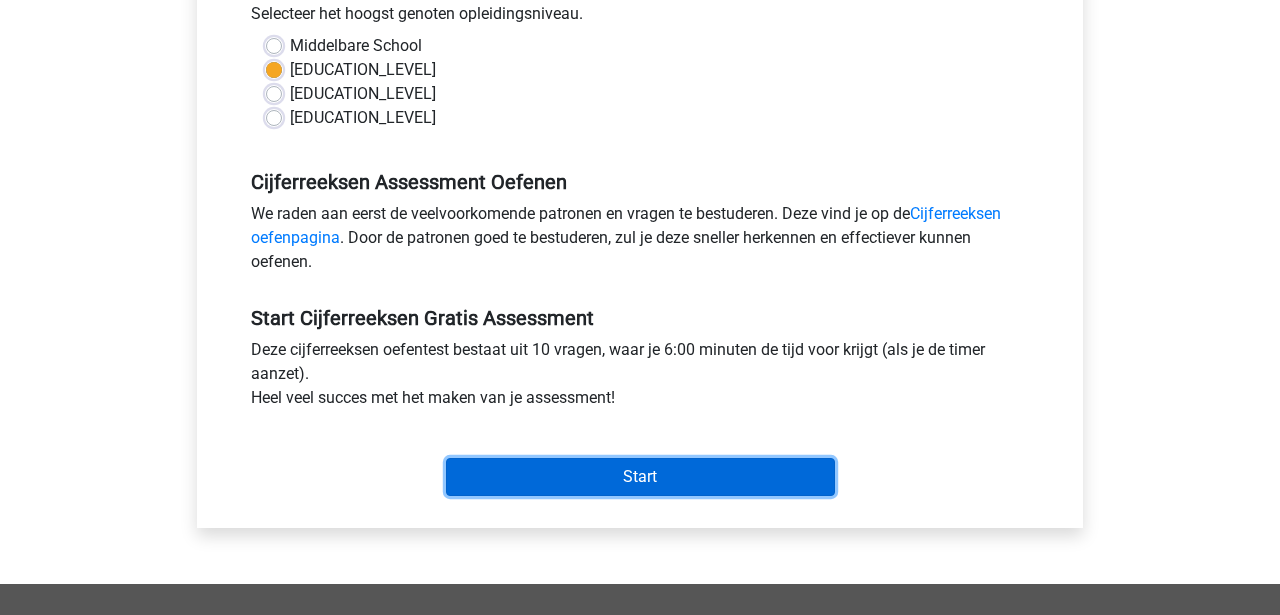 click on "Start" at bounding box center [640, 477] 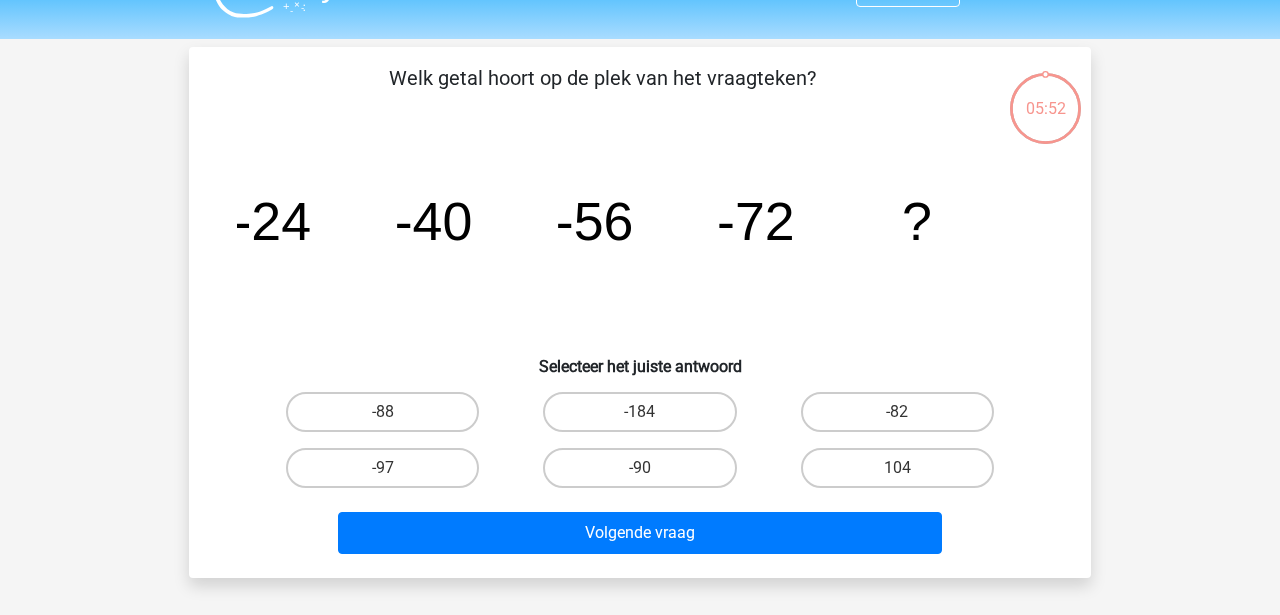 scroll, scrollTop: 53, scrollLeft: 0, axis: vertical 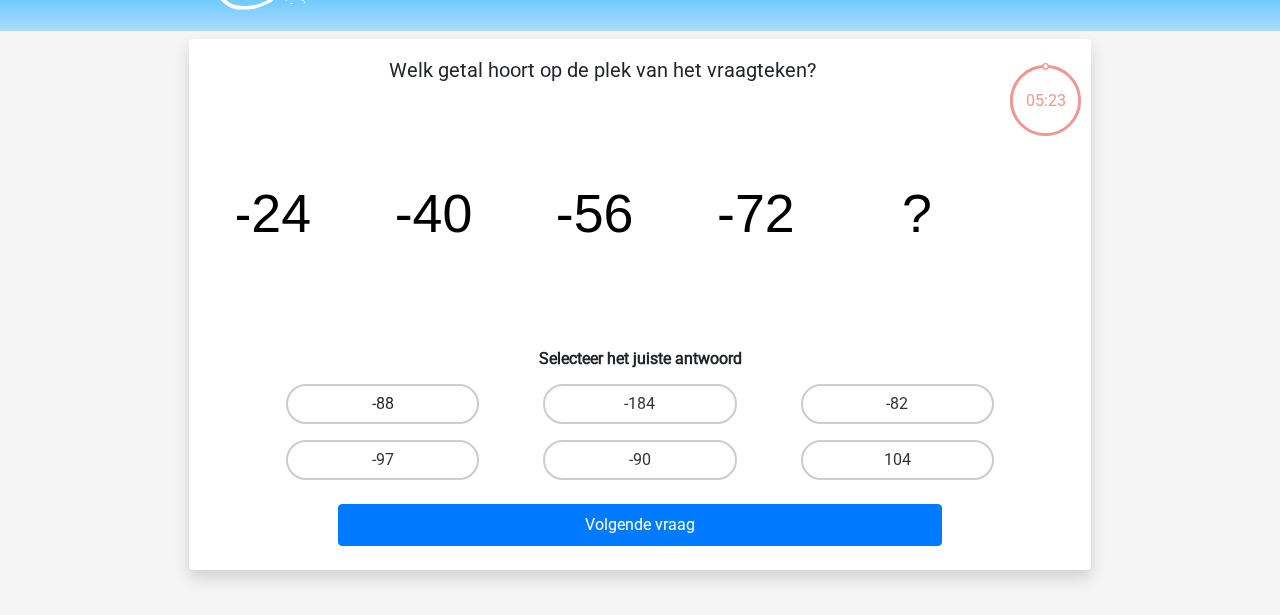 click on "-88" at bounding box center (382, 404) 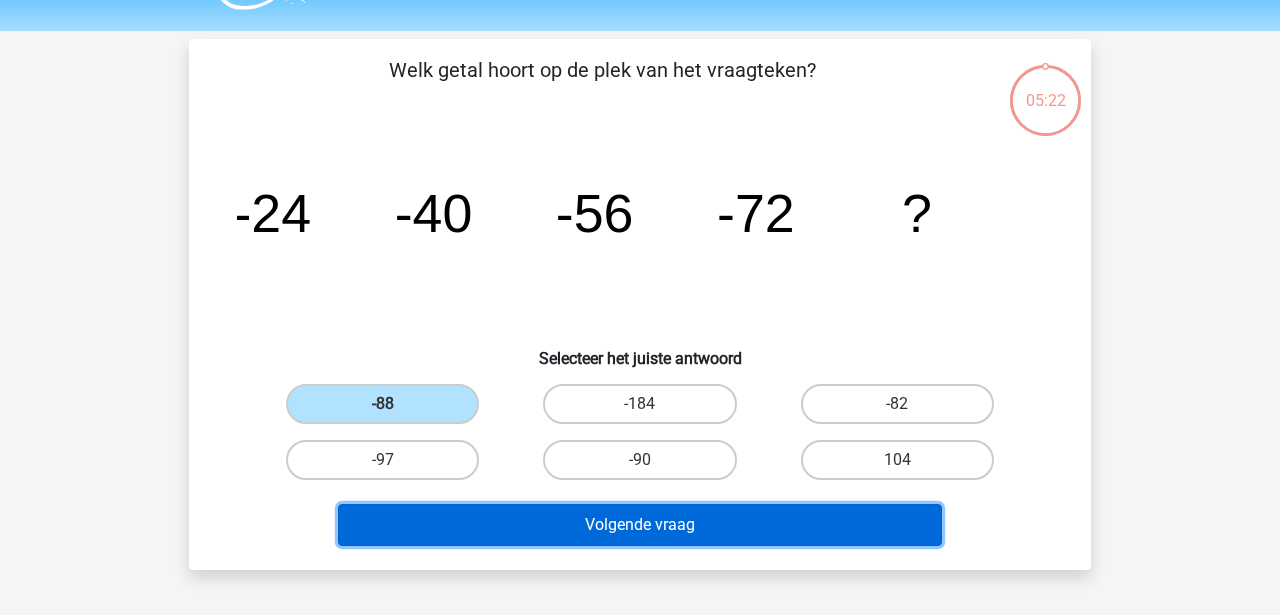 click on "Volgende vraag" at bounding box center [640, 525] 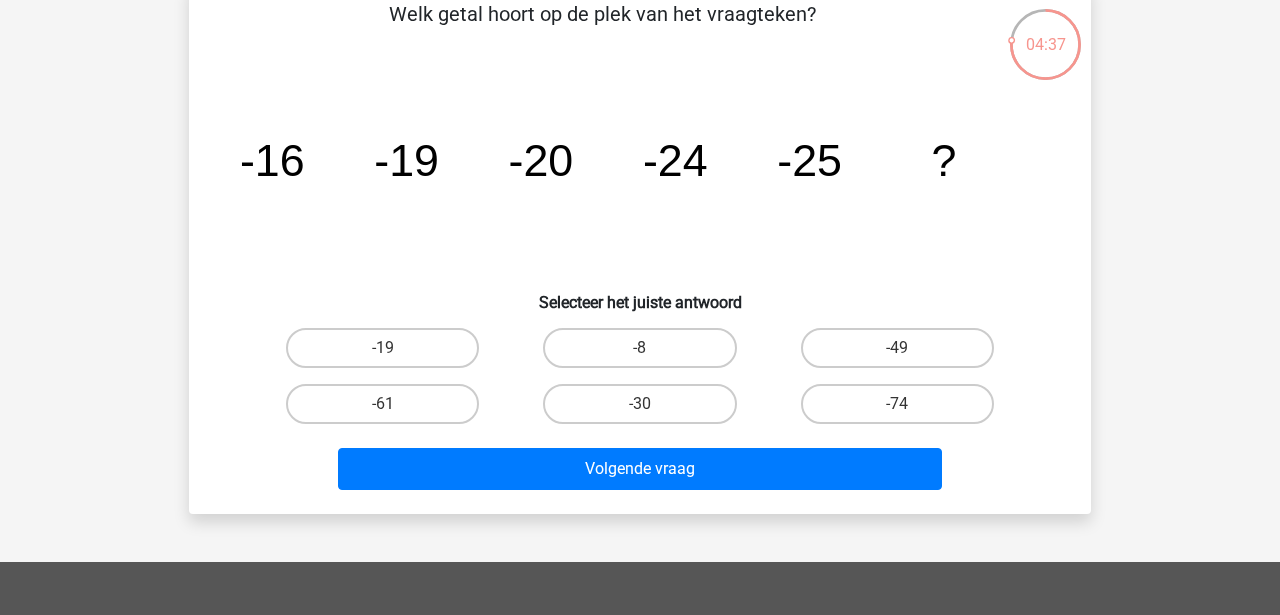 scroll, scrollTop: 103, scrollLeft: 0, axis: vertical 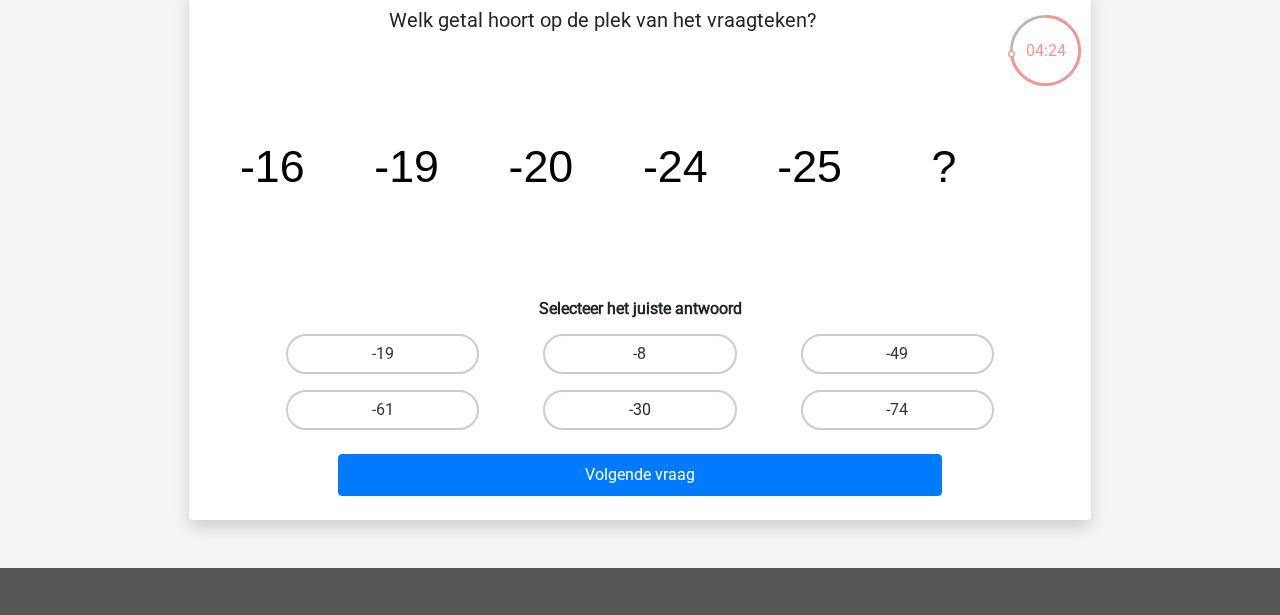 click on "-30" at bounding box center (639, 410) 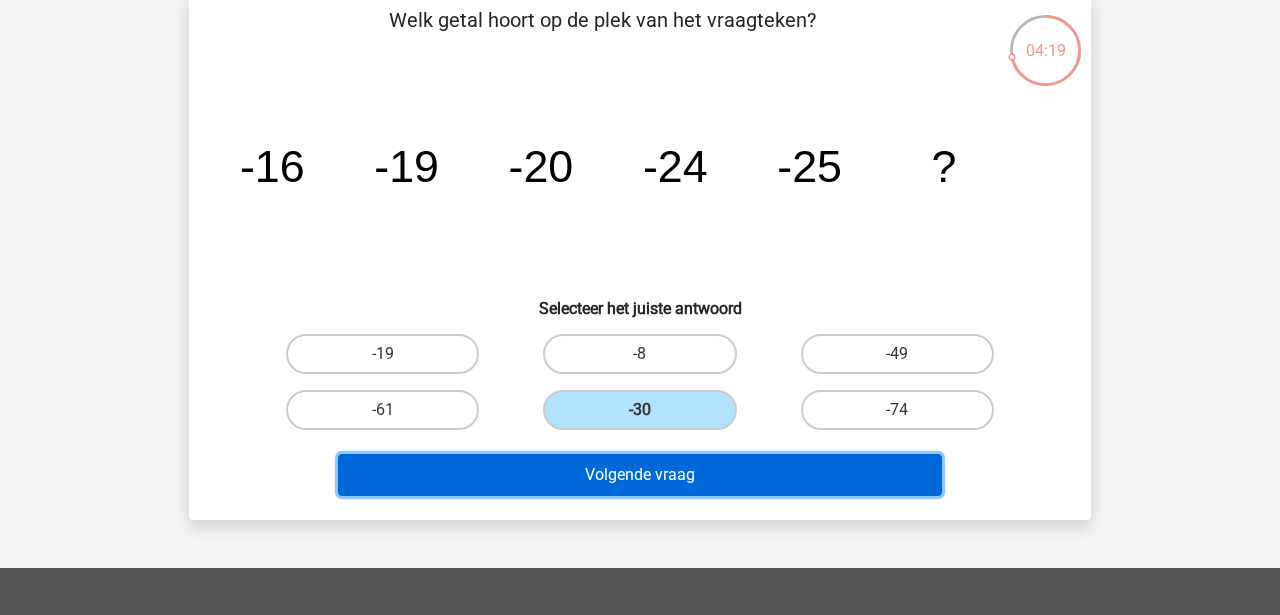 click on "Volgende vraag" at bounding box center [640, 475] 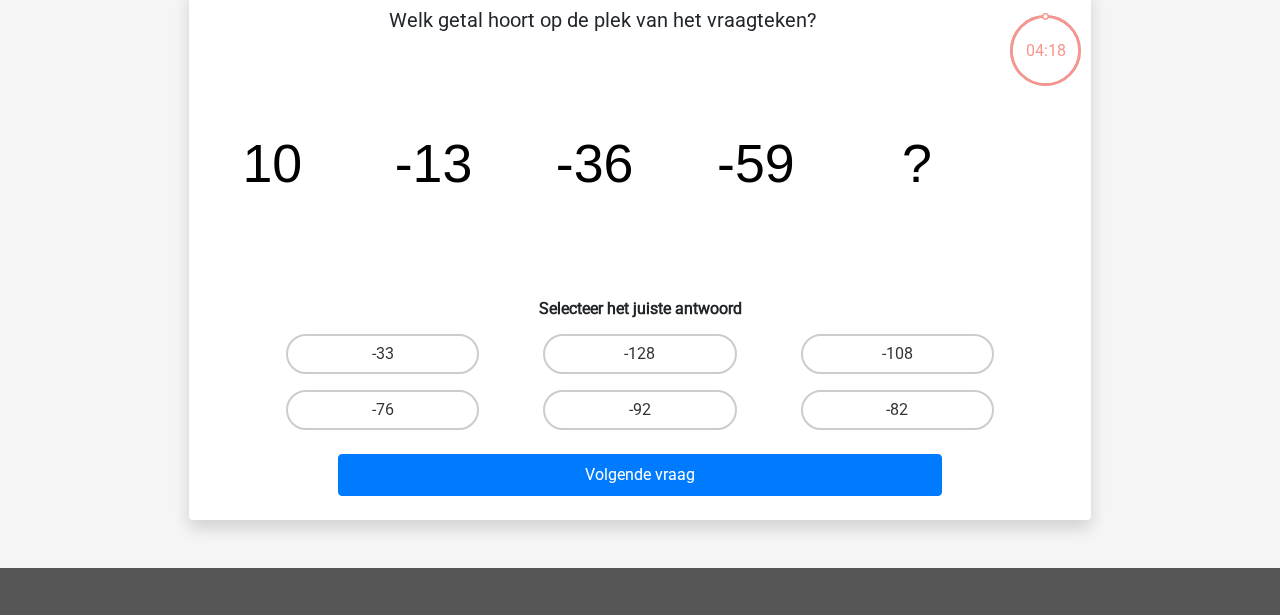 scroll, scrollTop: 92, scrollLeft: 0, axis: vertical 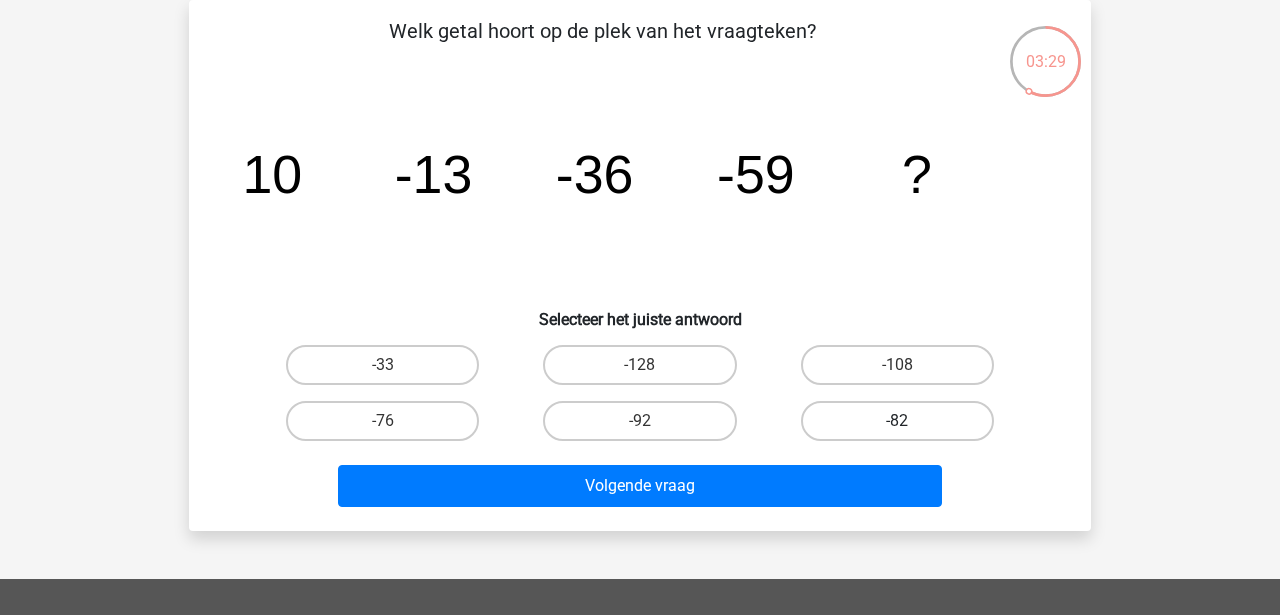 click on "-82" at bounding box center (897, 421) 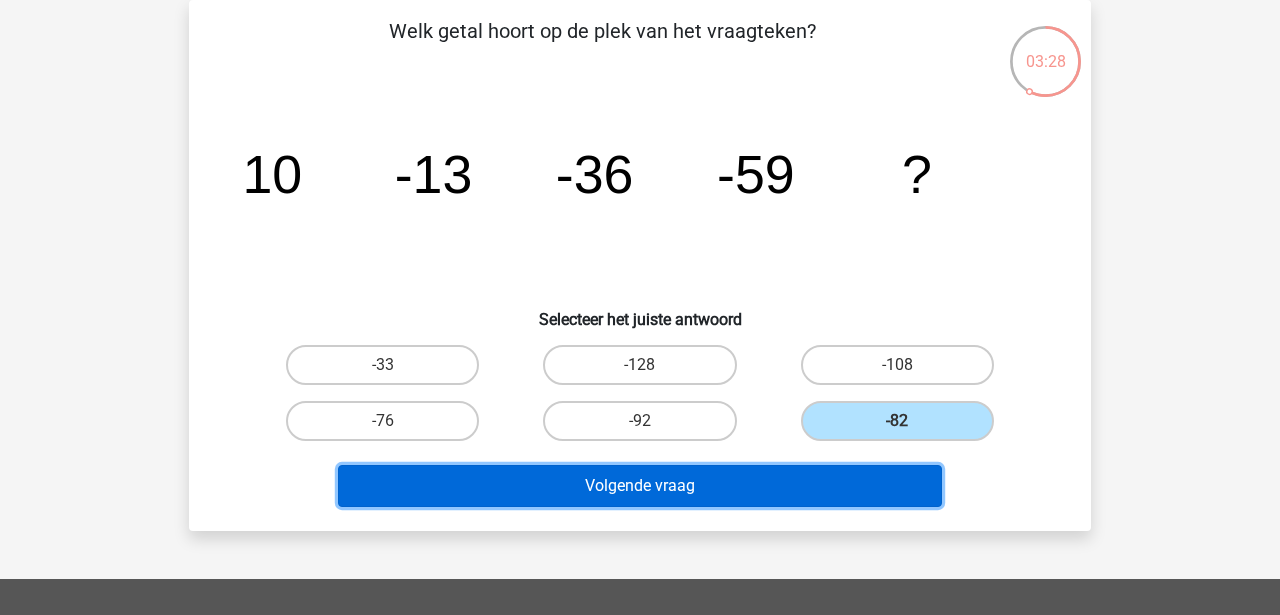 click on "Volgende vraag" at bounding box center [640, 486] 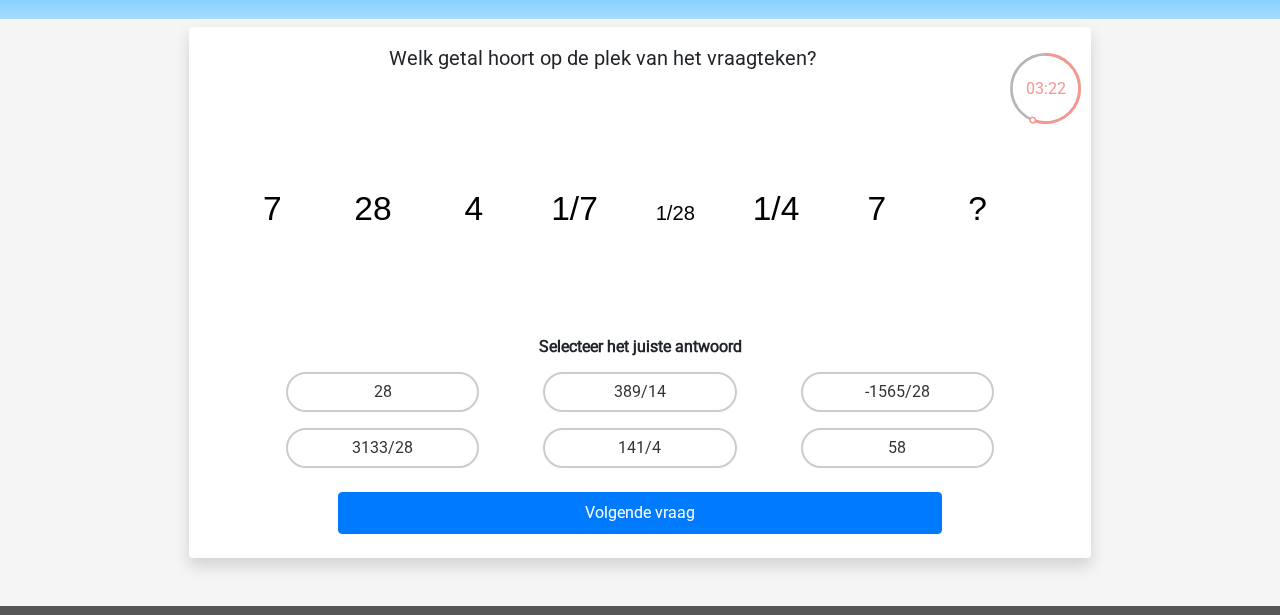 scroll, scrollTop: 62, scrollLeft: 0, axis: vertical 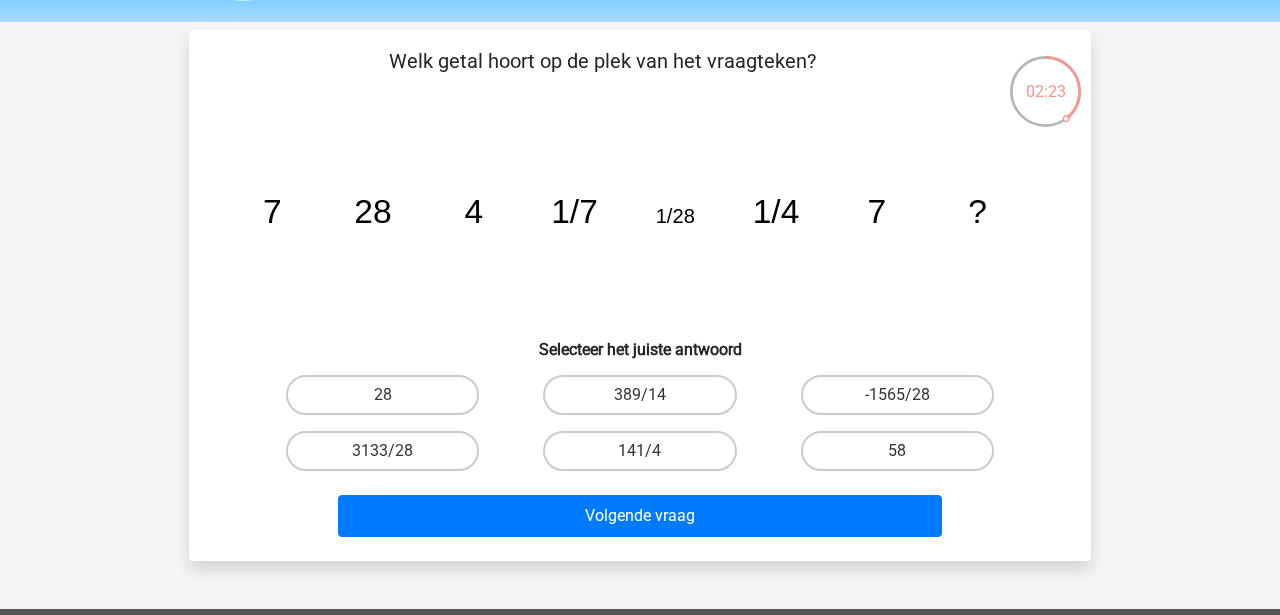 click on "image/svg+xml
7
28
4
1/7
1/28
1/4
7
?" at bounding box center (640, 223) 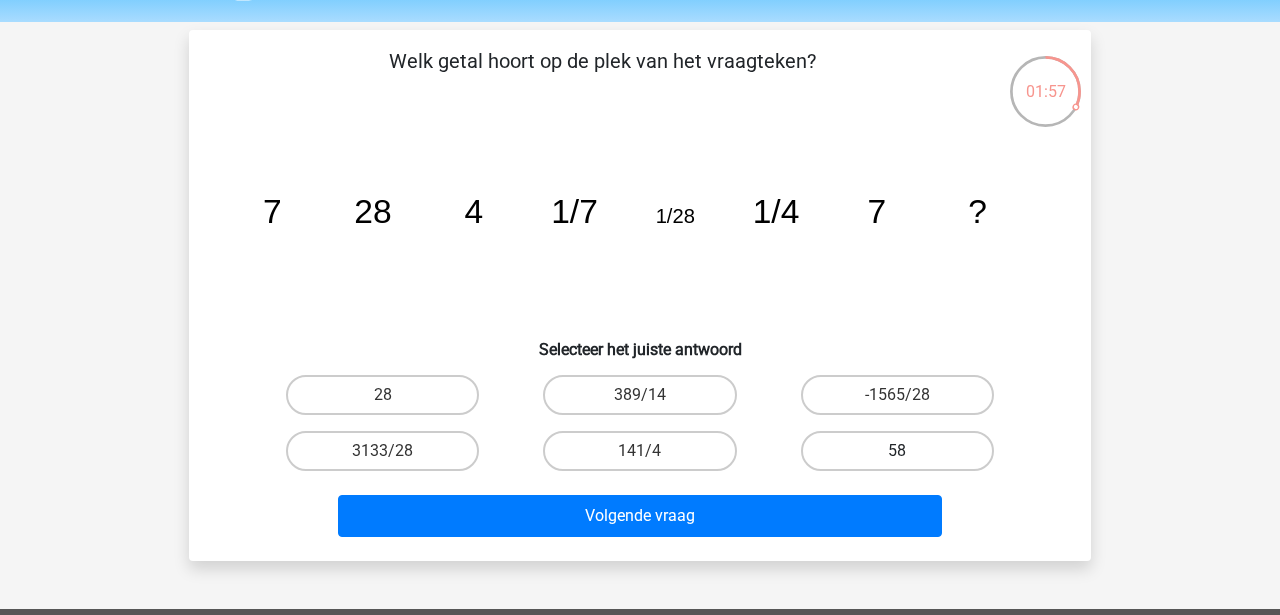click on "58" at bounding box center (897, 451) 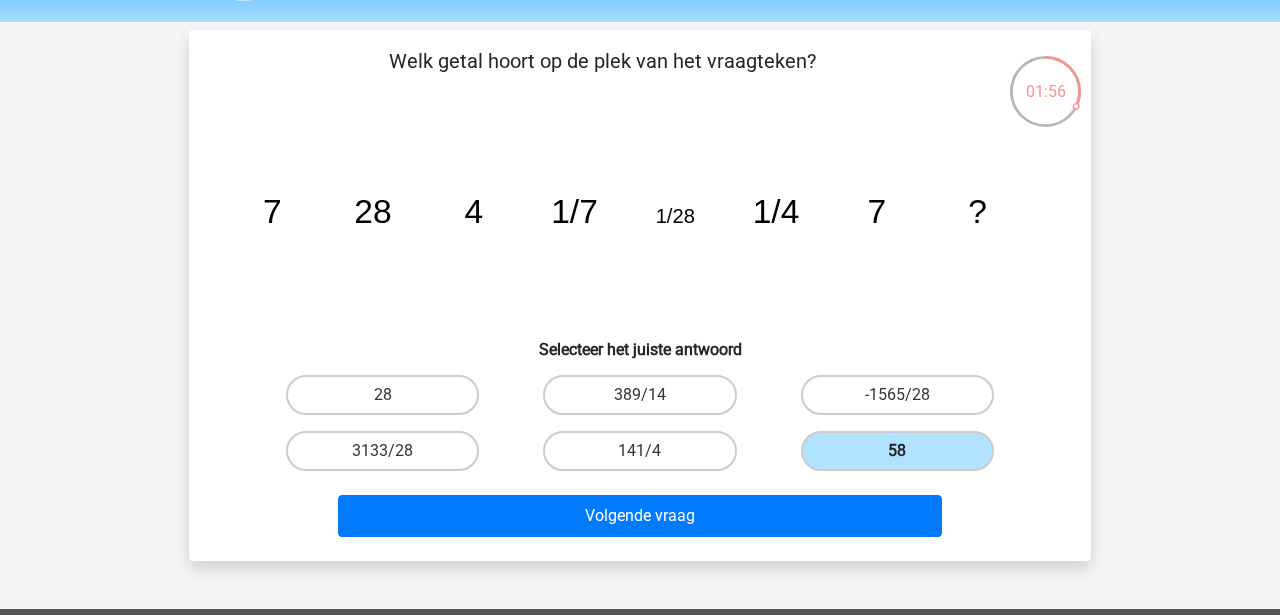 click on "58" at bounding box center (897, 451) 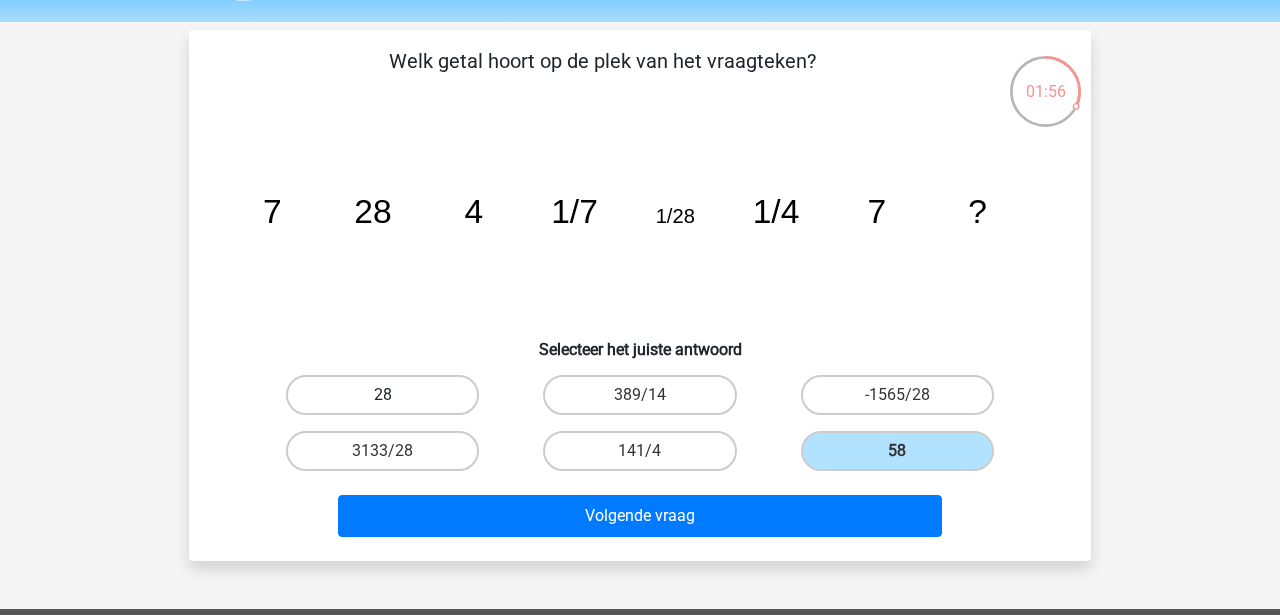click on "28" at bounding box center (382, 395) 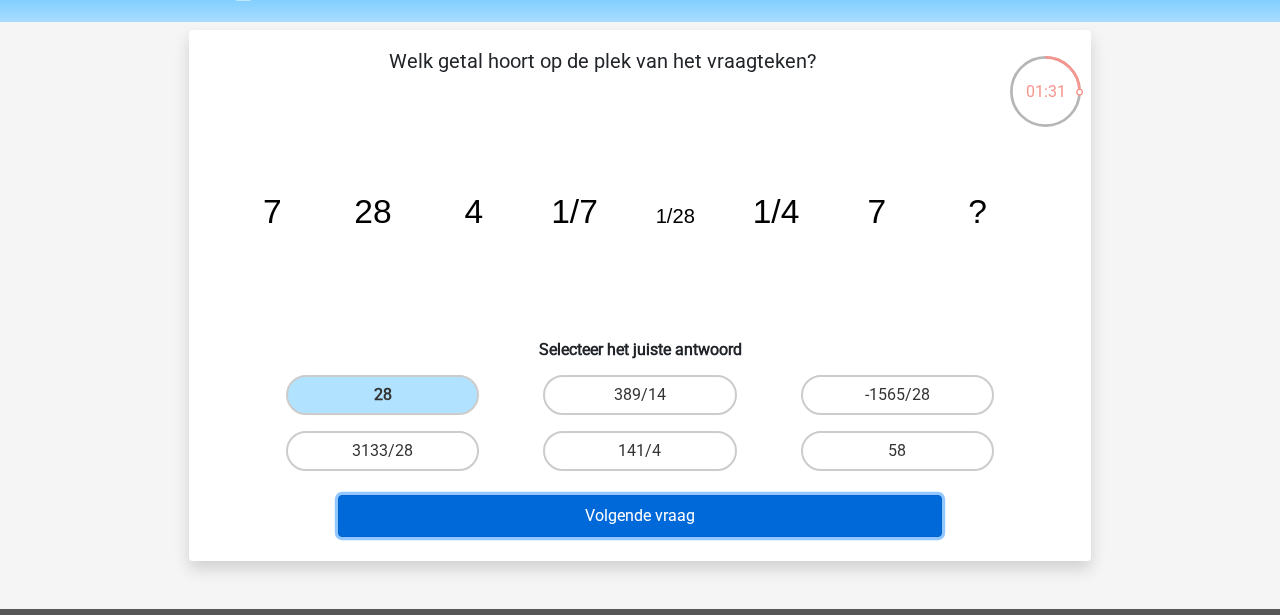click on "Volgende vraag" at bounding box center [640, 516] 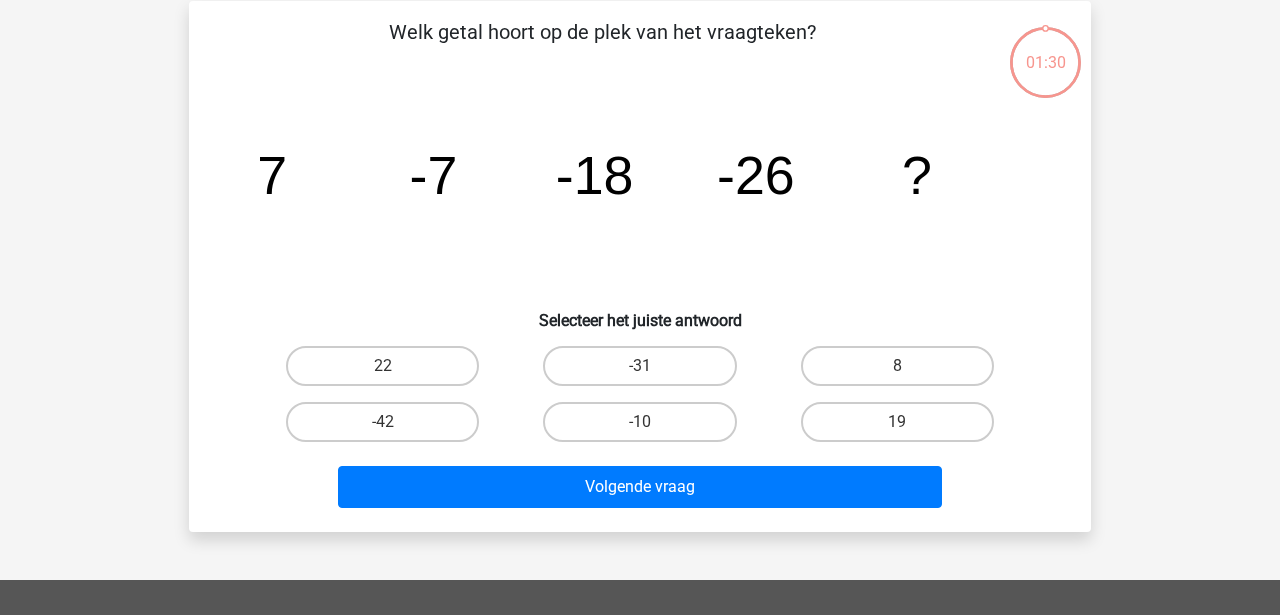 scroll, scrollTop: 92, scrollLeft: 0, axis: vertical 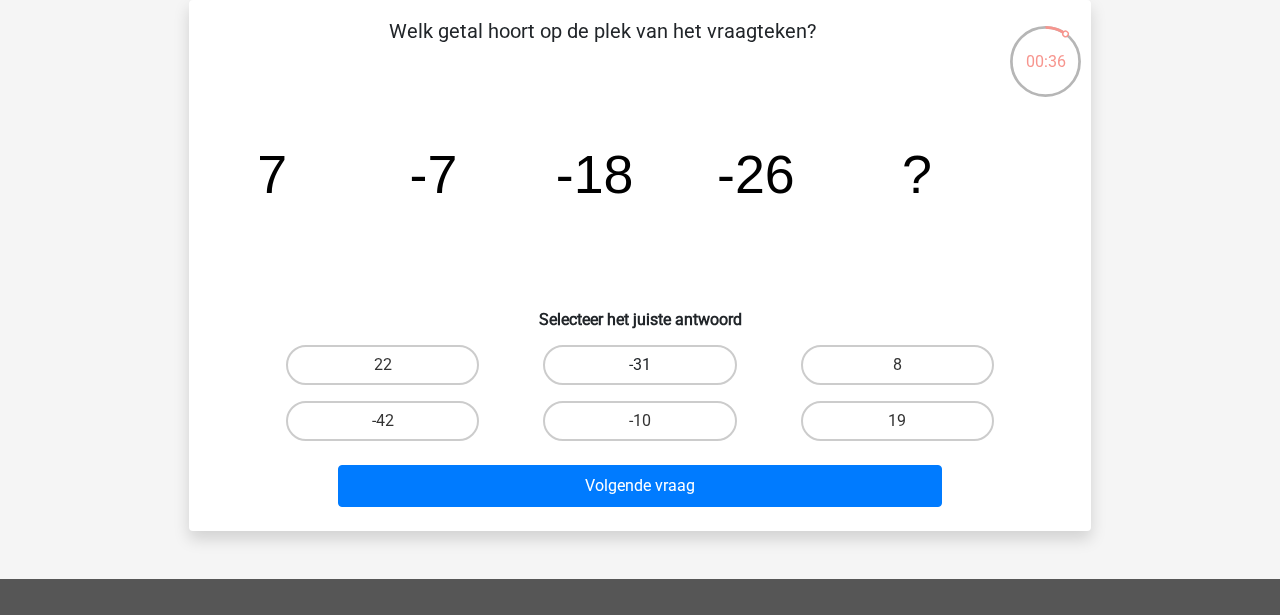 click on "-31" at bounding box center (639, 365) 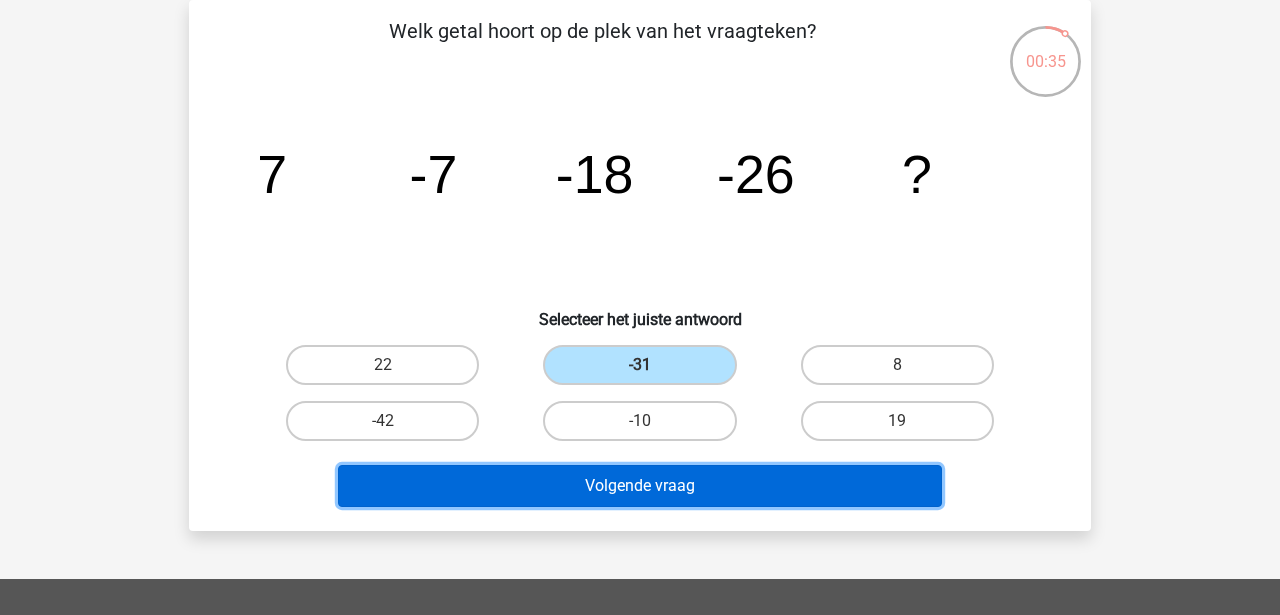 click on "Volgende vraag" at bounding box center (640, 486) 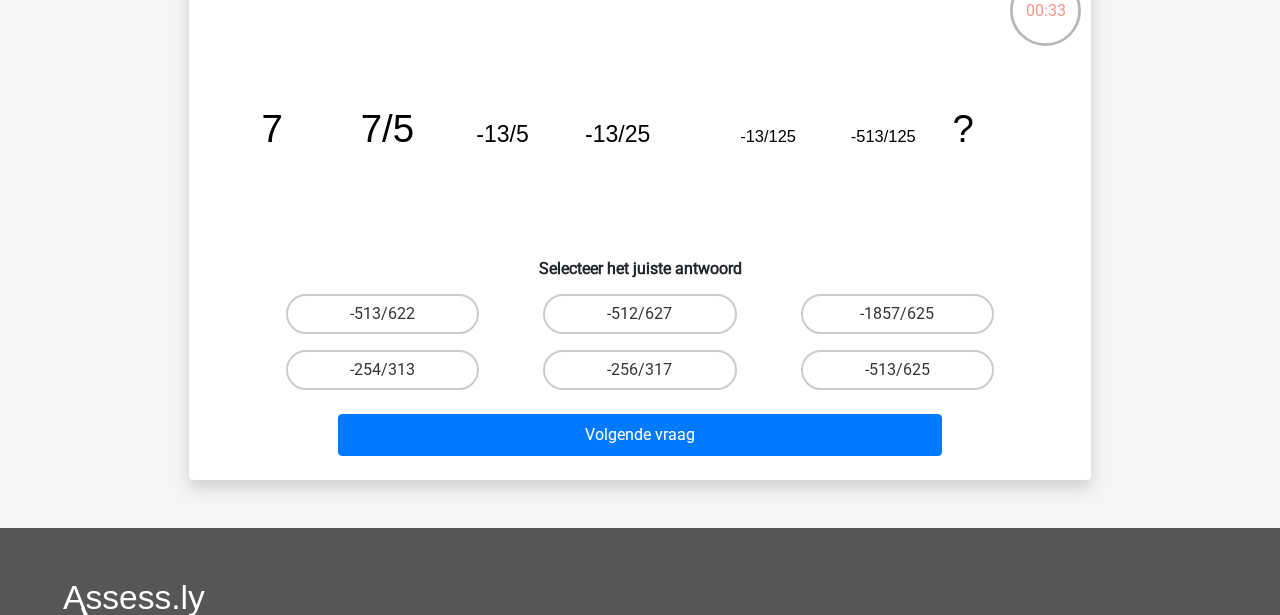 scroll, scrollTop: 144, scrollLeft: 0, axis: vertical 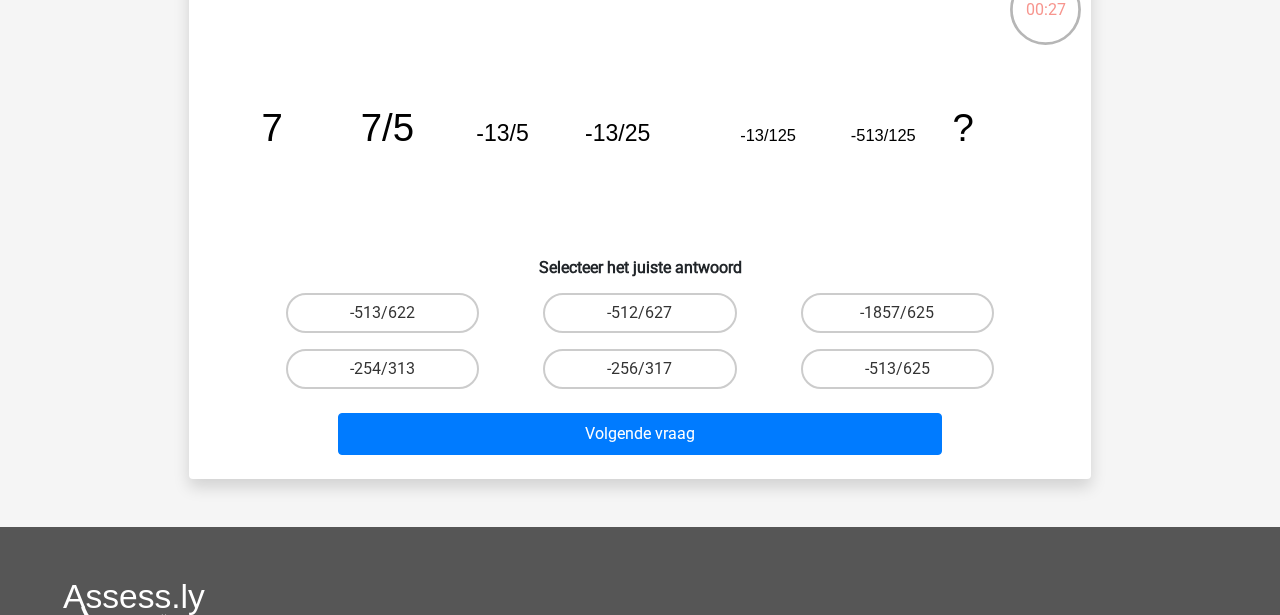 click on "?" at bounding box center [272, 127] 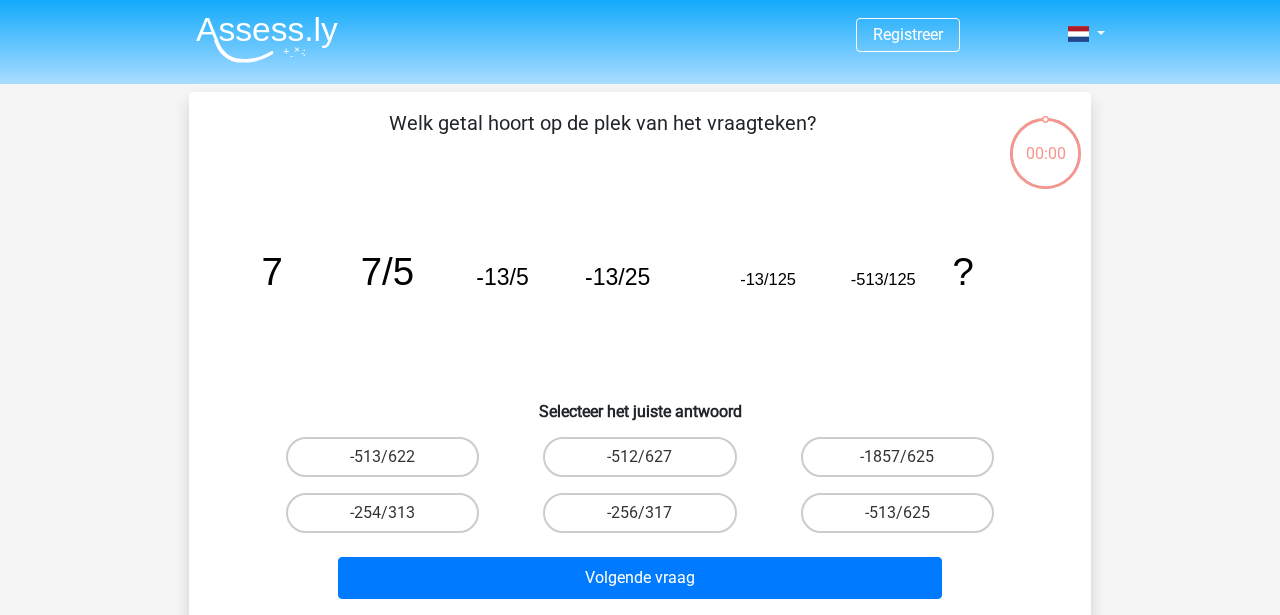 scroll, scrollTop: 144, scrollLeft: 0, axis: vertical 